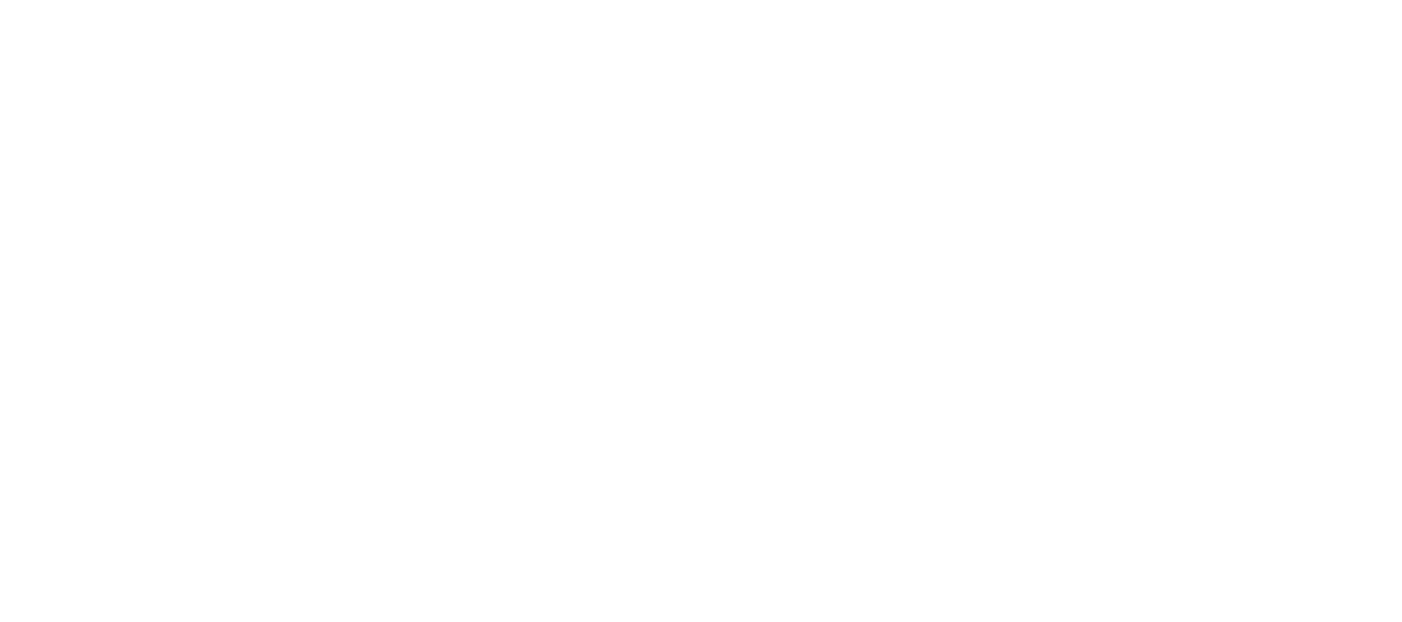 scroll, scrollTop: 0, scrollLeft: 0, axis: both 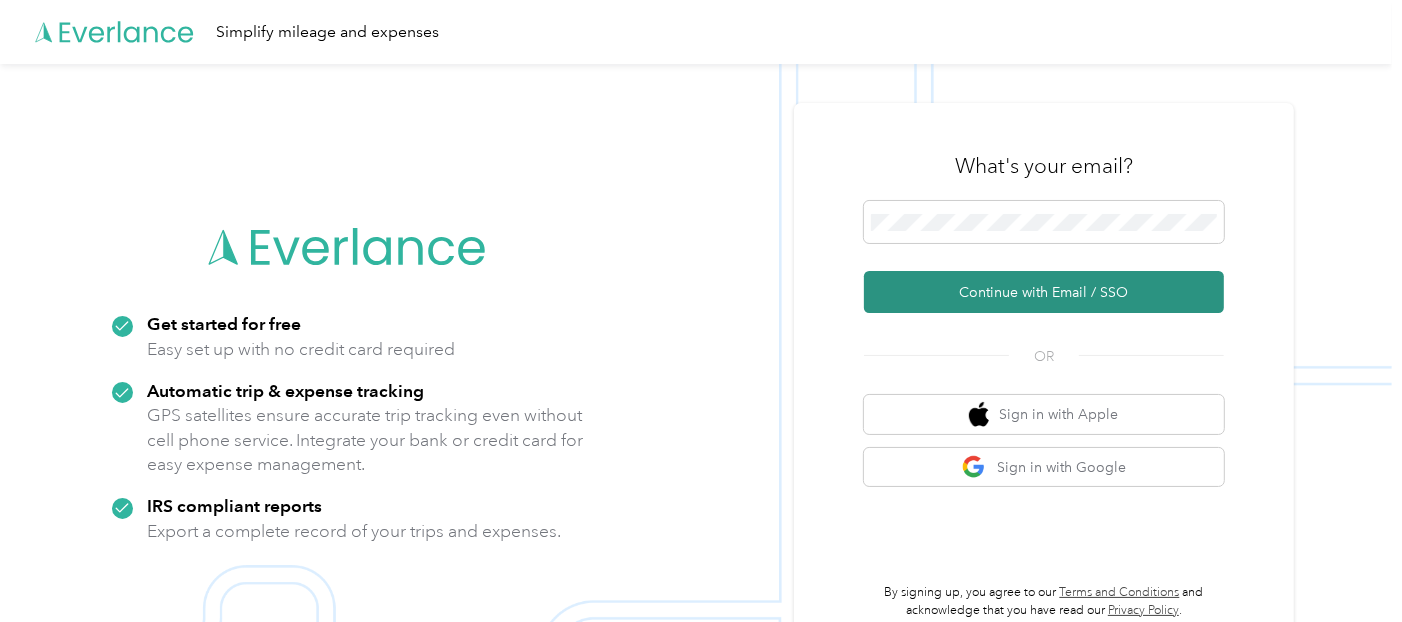 click on "Continue with Email / SSO" at bounding box center [1044, 292] 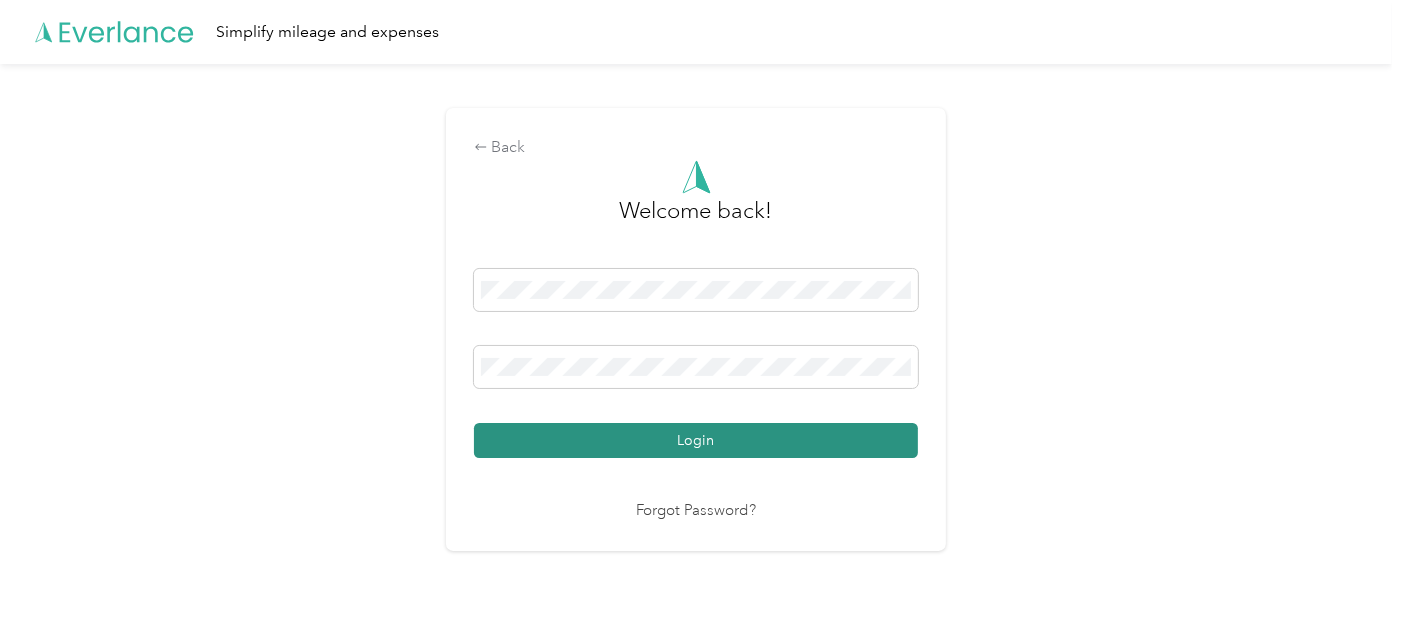 click on "Login" at bounding box center (696, 440) 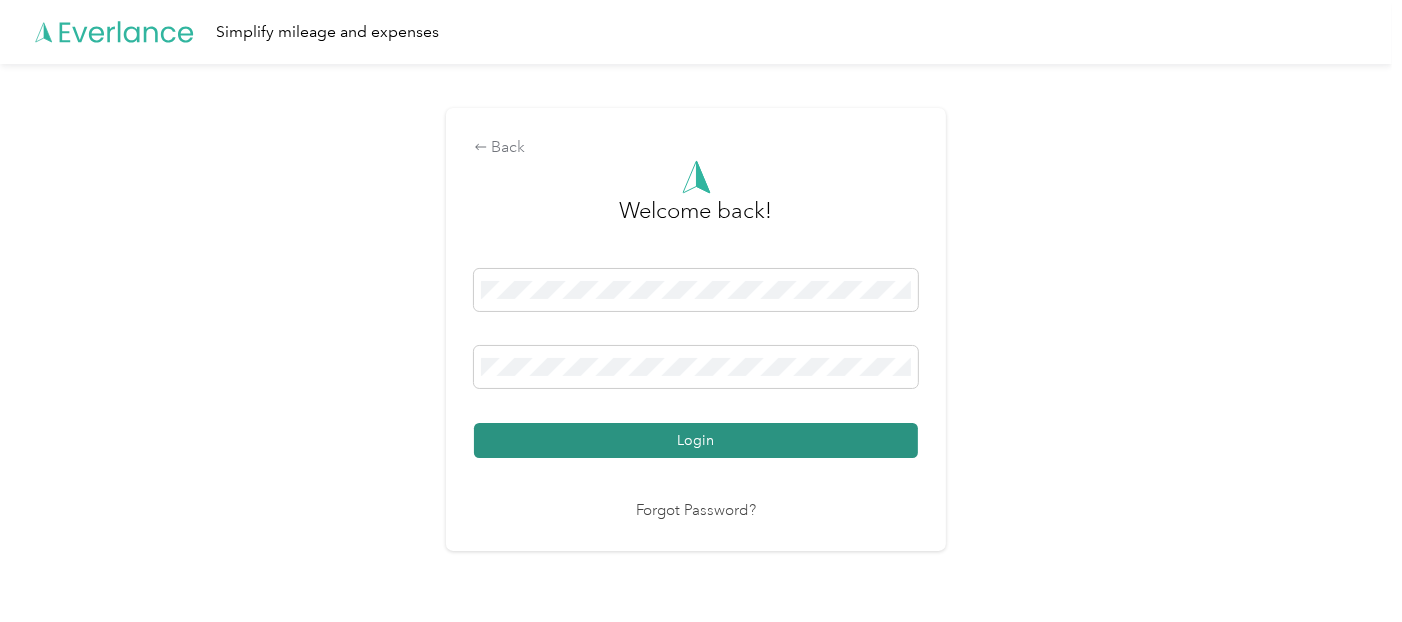 click on "Login" at bounding box center [696, 440] 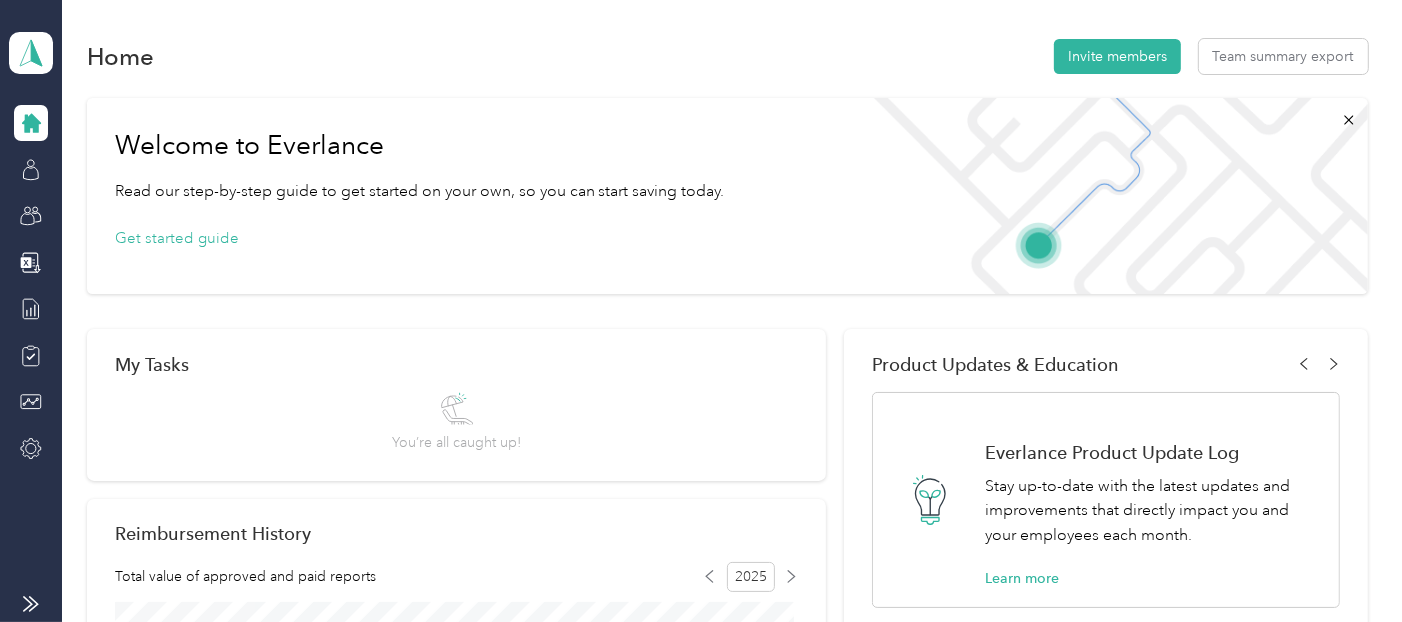 click 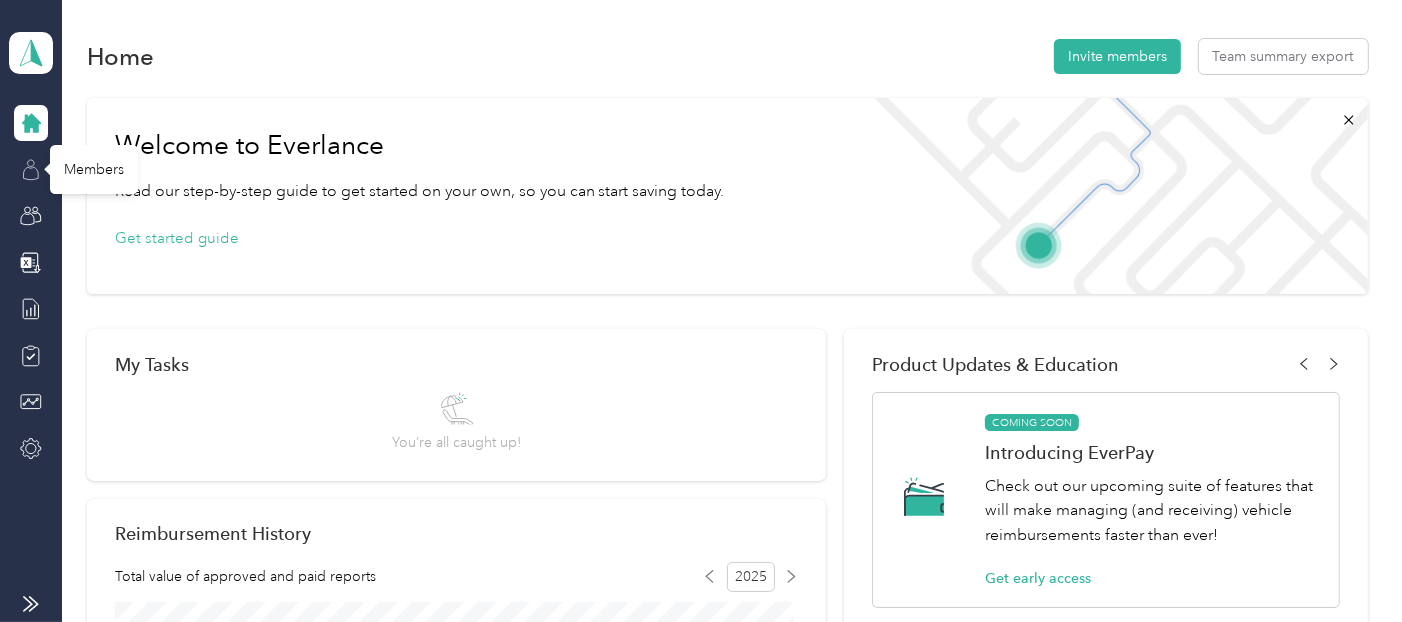click 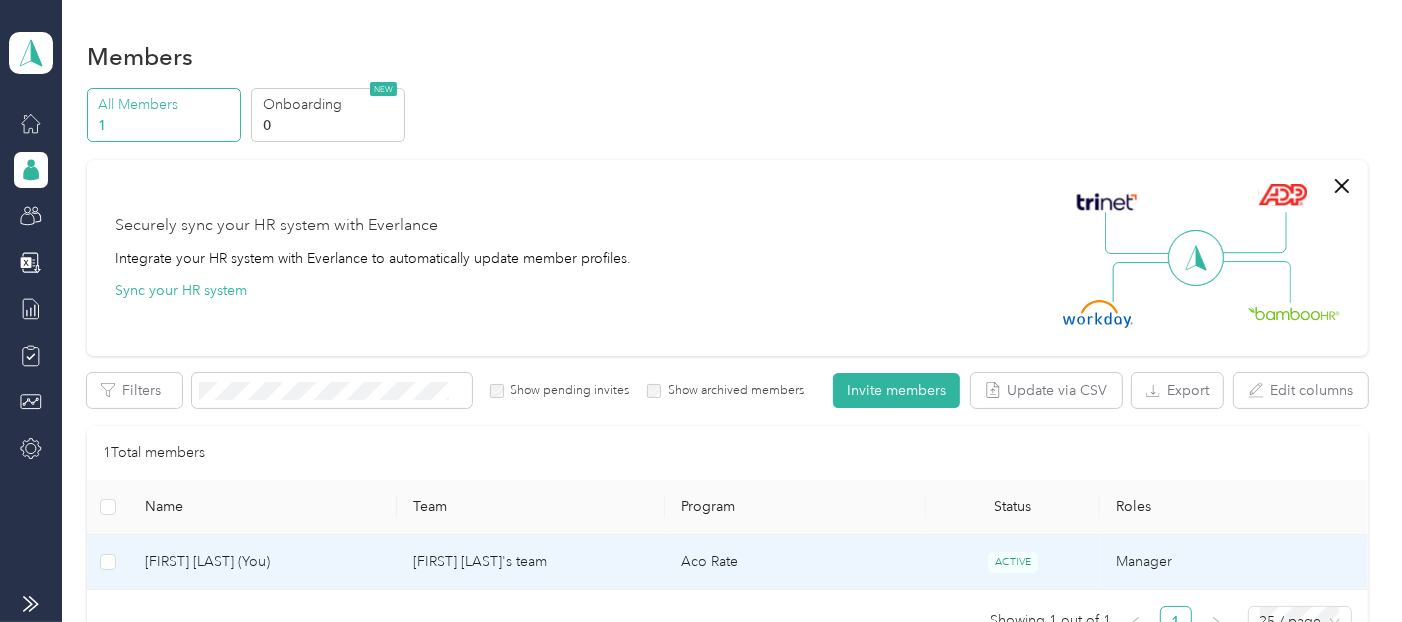 click on "[FIRST] [LAST]'s team" at bounding box center (531, 562) 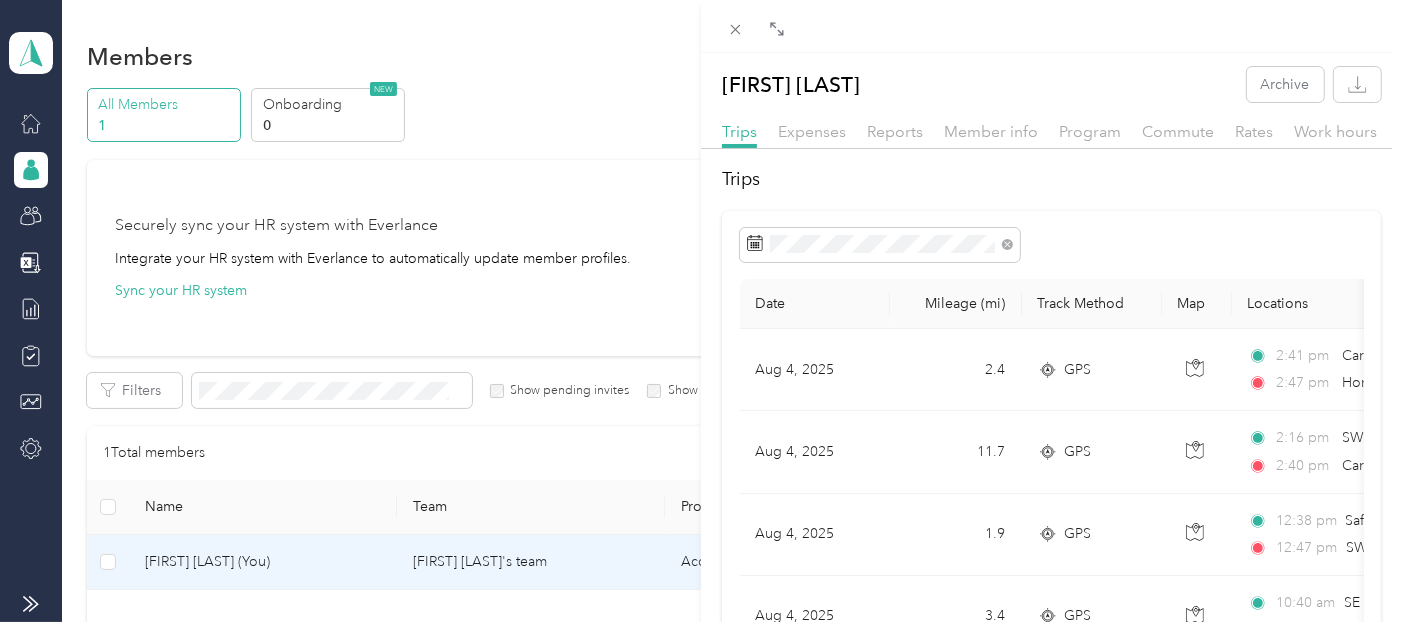 click on "[FIRST] [LAST] Archive Trips Expenses Reports Member info Program Commute Rates Work hours Trips Date Mileage (mi) Track Method Map Locations Mileage value Purpose               Aug 4, 2025 2.4 GPS 2:41 pm Carpet Mill Outlet Floor ([NUMBER] [STREET], [CITY], [STATE]) 2:47 pm Home ([NUMBER] [STREET], [CITY], [STATE]) $0.72 Acosta Aug 4, 2025 11.7 GPS 2:16 pm SW 885 ([STREET], [CITY], [STATE]) 2:40 pm Carpet Mill Outlet Floor ([NUMBER] [STREET], [CITY], [STATE]) $3.51 Acosta Aug 4, 2025 1.9 GPS 12:38 pm Safeway Store ([NUMBER] [STREET], [CITY], [STATE]) 12:47 pm SW 885 ([STREET], [CITY], [STATE]) $0.57 Acosta Aug 4, 2025 3.4 GPS 10:40 am SE 1463 ([NUMBER] [STREET], [CITY], [STATE]) 11:04 am Safeway Store ([NUMBER] [STREET], [CITY], [STATE]) $1.02 Acosta Aug 4, 2025 11.5 GPS 8:28 am Natural Grocers Coalmine ([NUMBER] [STREET], [CITY], [STATE]) 8:56 am SE 1463 ([NUMBER] [STREET], [CITY], [STATE]) $3.45 Acosta Aug 4, 2025 1.2 GPS 8:25 am 8:28 am $0.36 Acosta Jul 31, 2025 1.2 GPS 8" at bounding box center (701, 311) 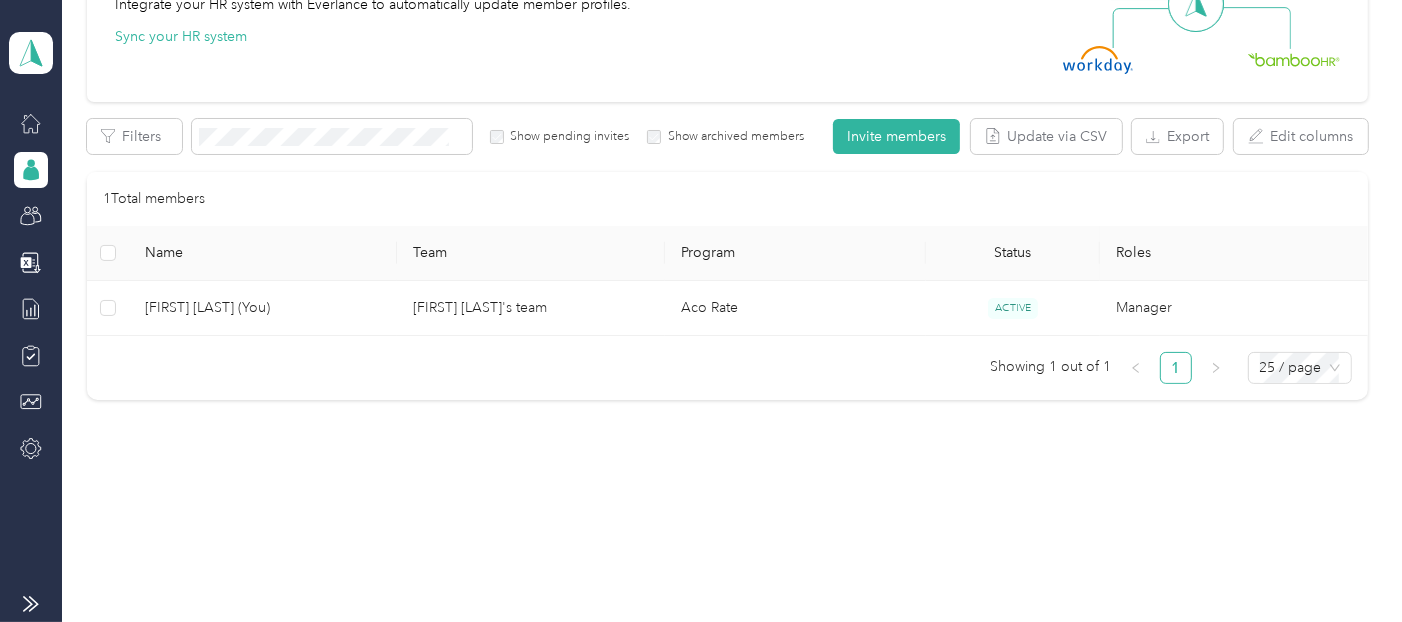 scroll, scrollTop: 0, scrollLeft: 0, axis: both 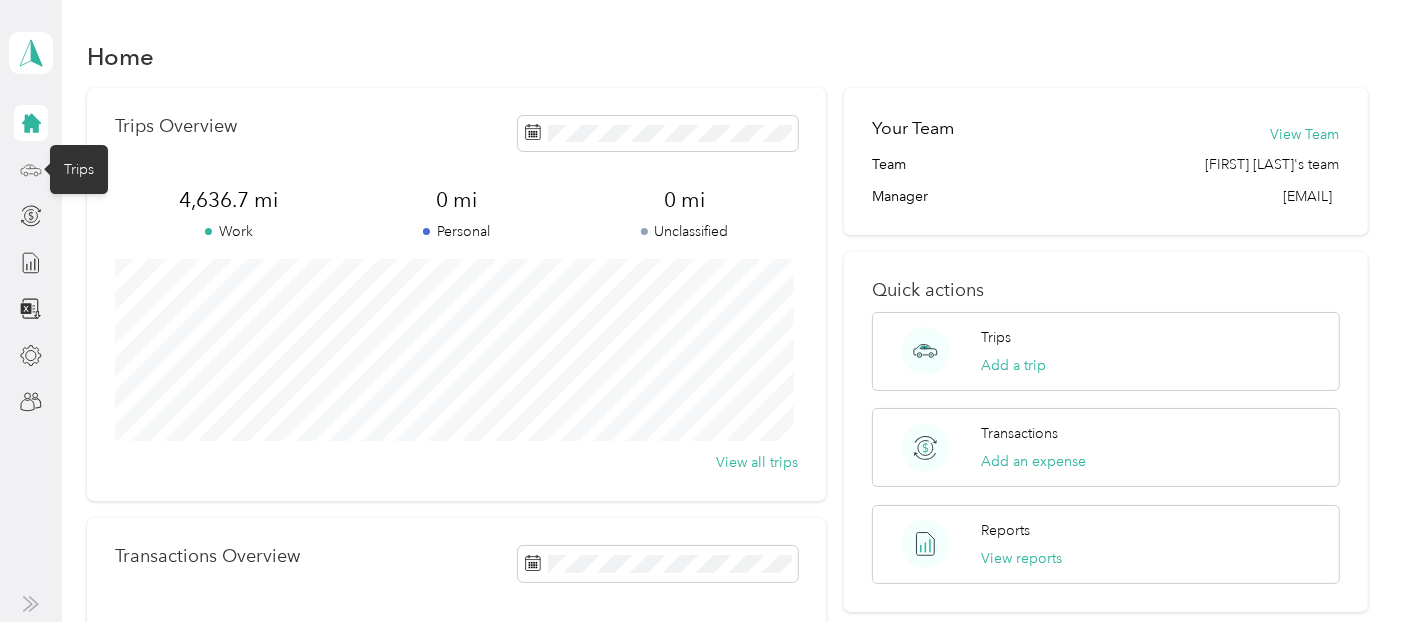 click 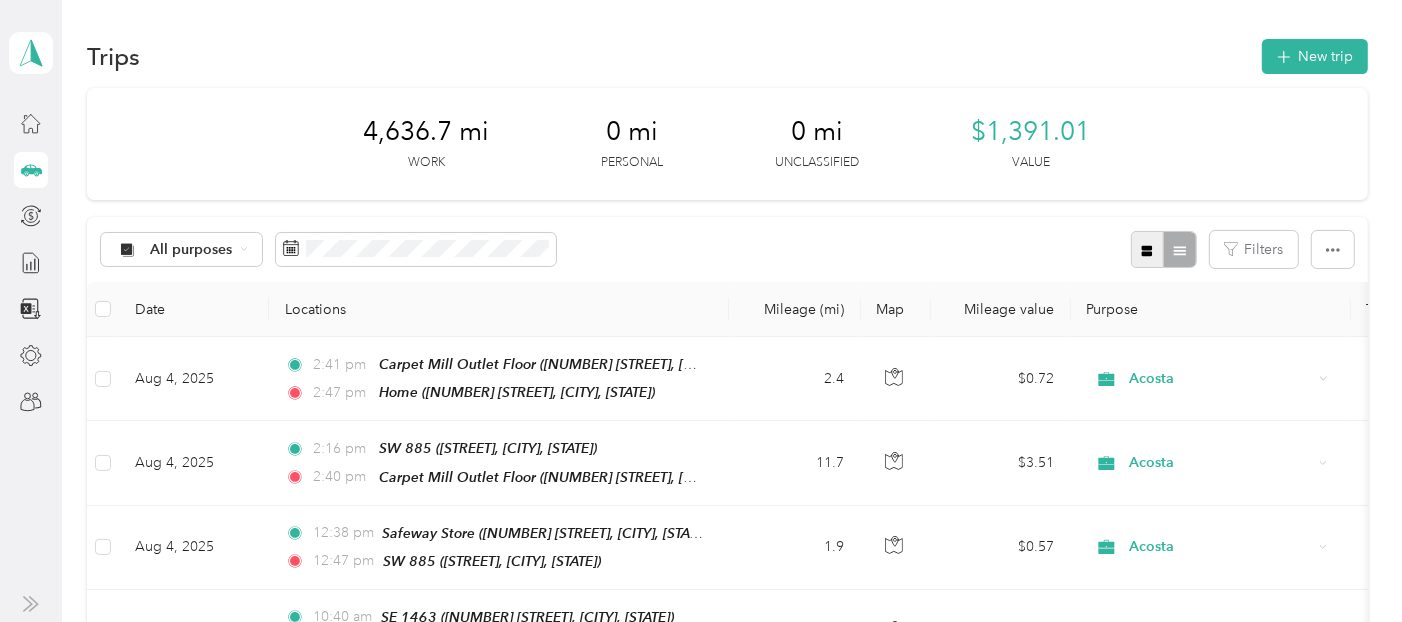 click 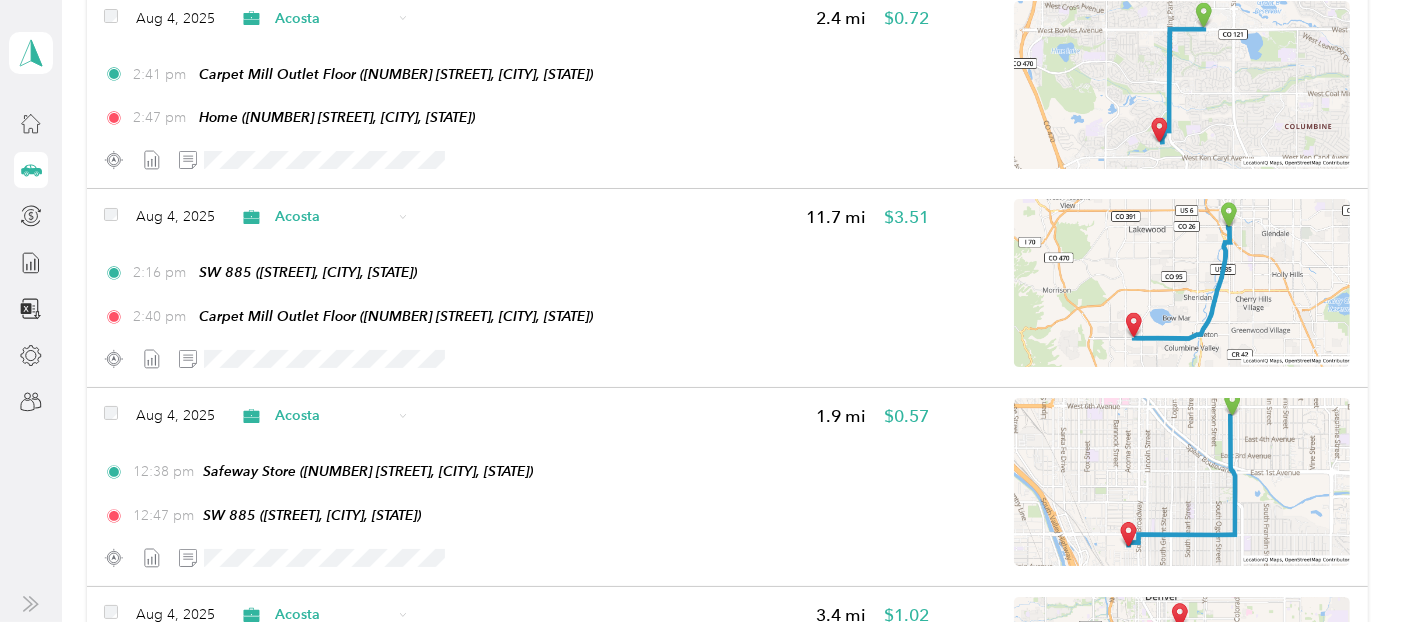 scroll, scrollTop: 222, scrollLeft: 0, axis: vertical 